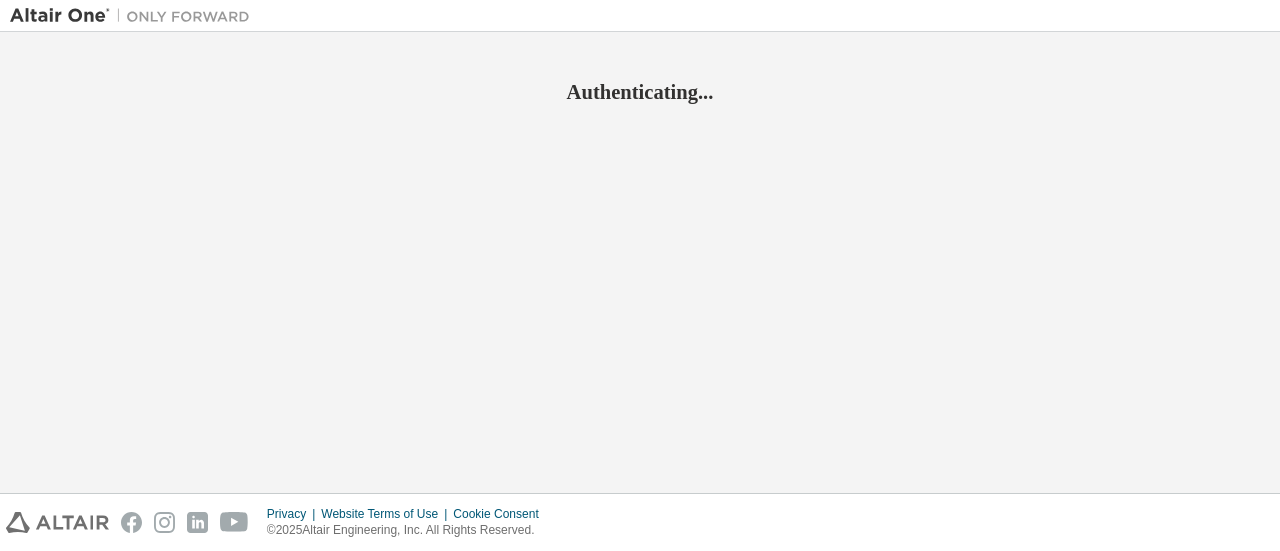scroll, scrollTop: 0, scrollLeft: 0, axis: both 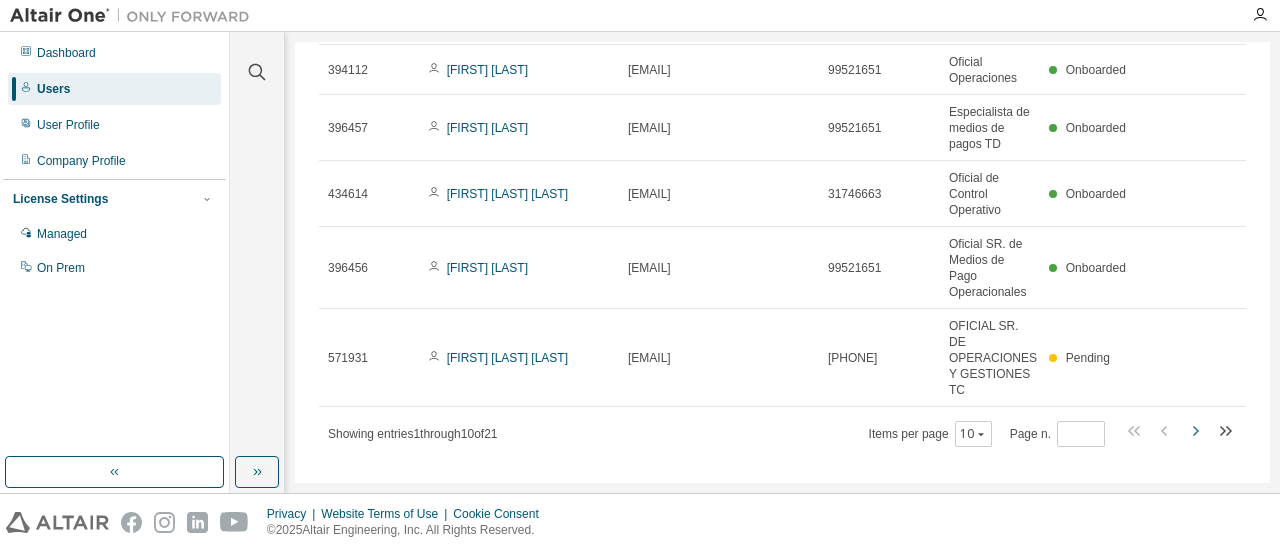 click 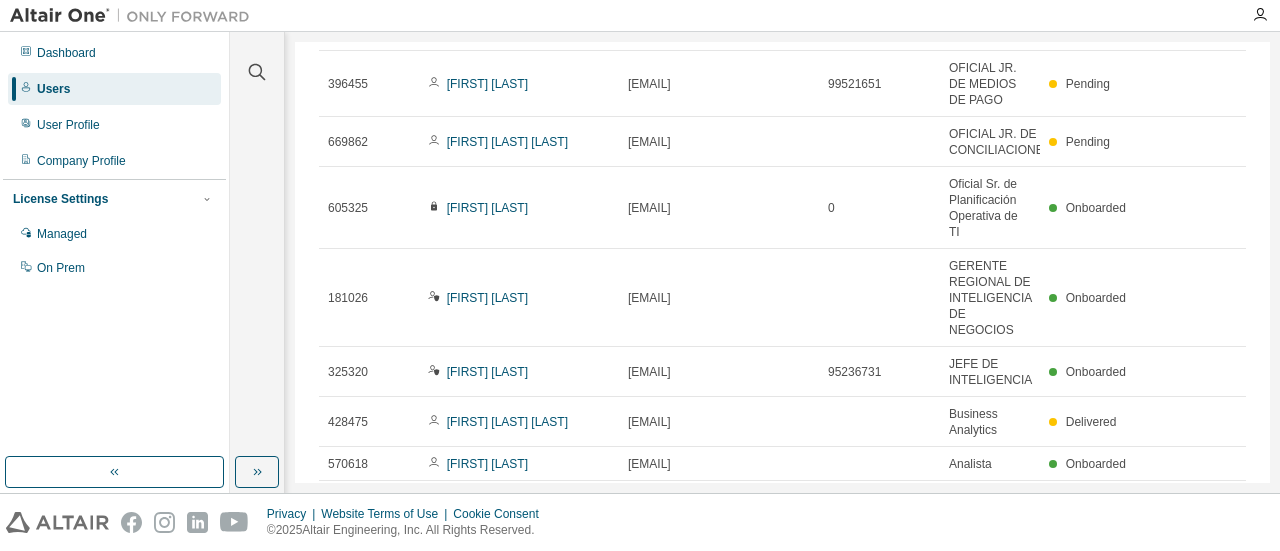scroll, scrollTop: 298, scrollLeft: 0, axis: vertical 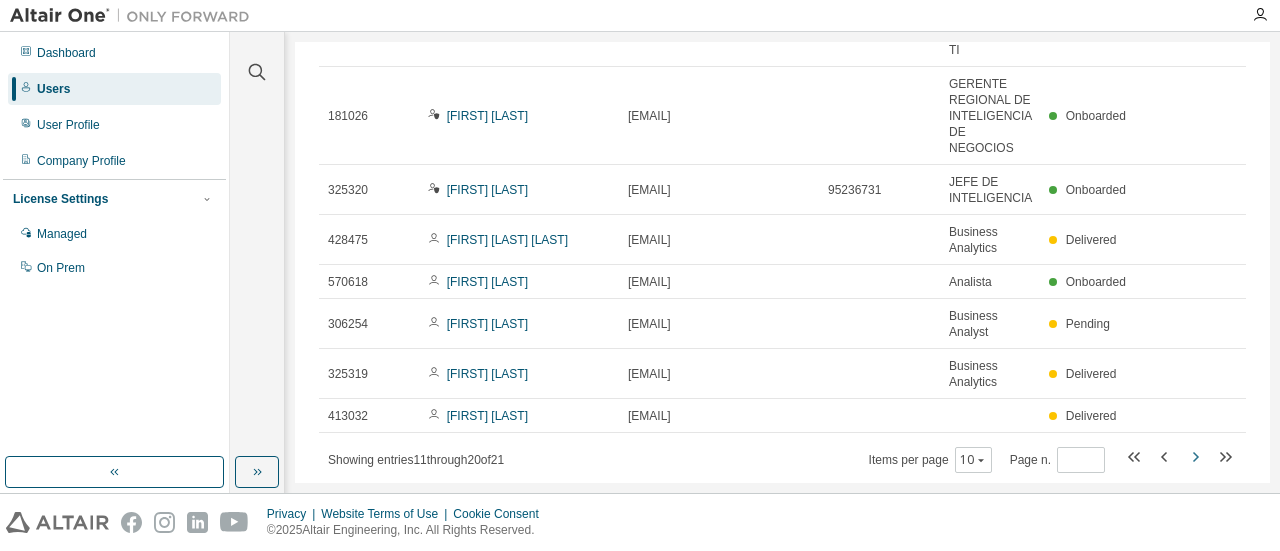click 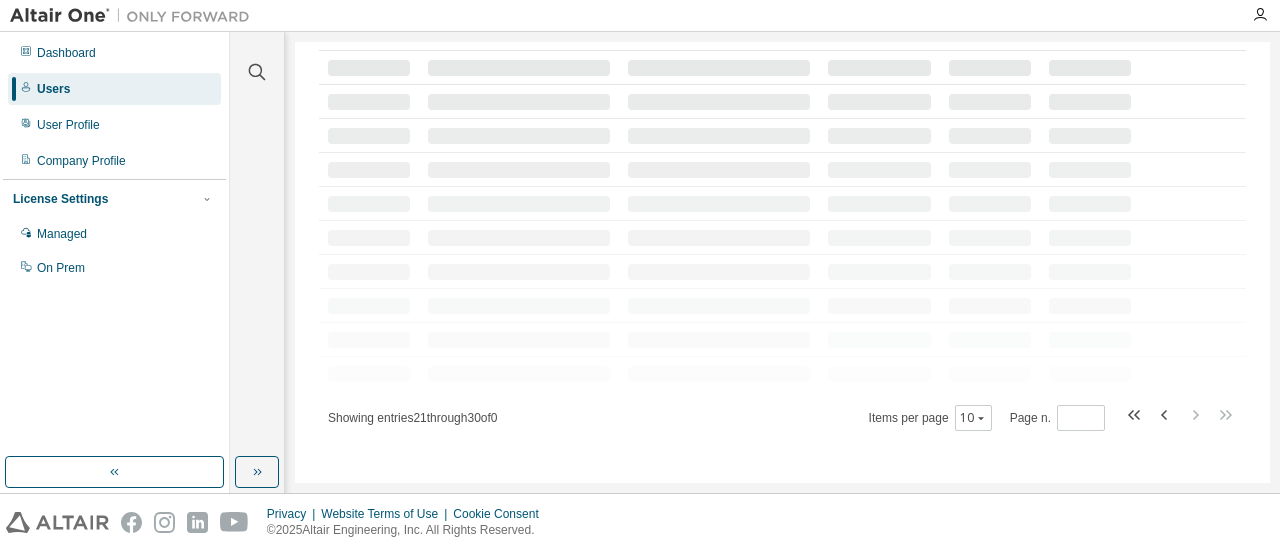 scroll, scrollTop: 0, scrollLeft: 0, axis: both 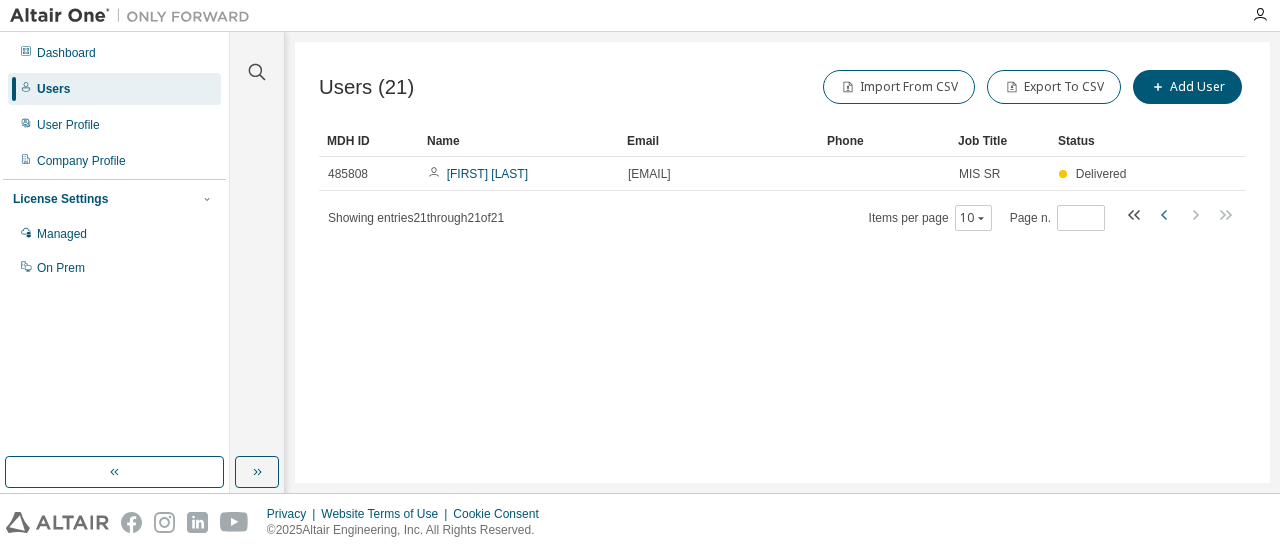 click 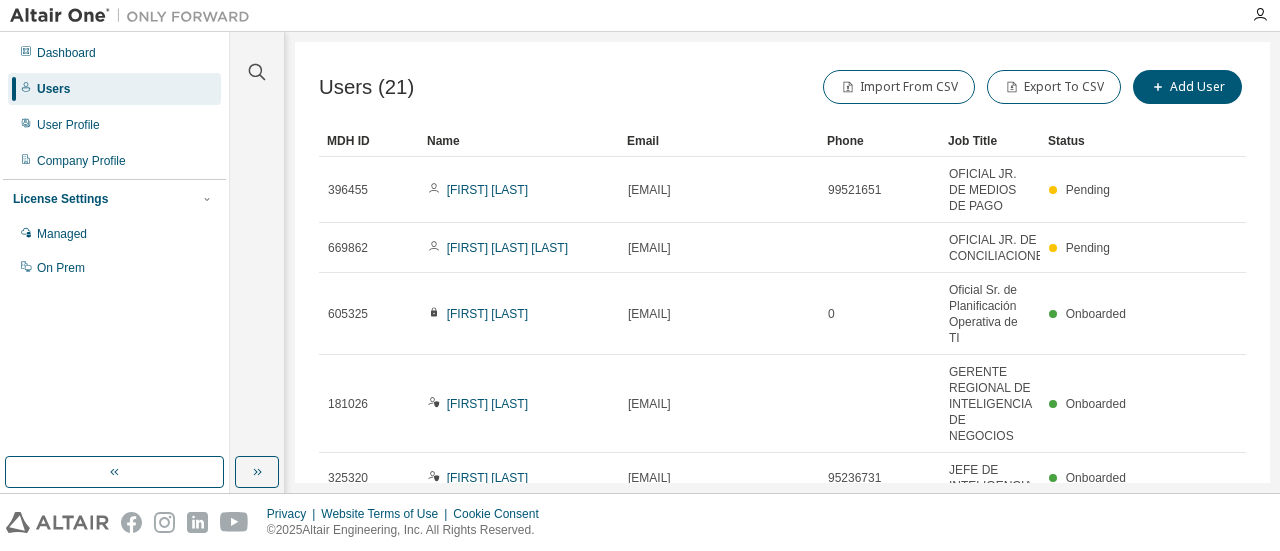 type 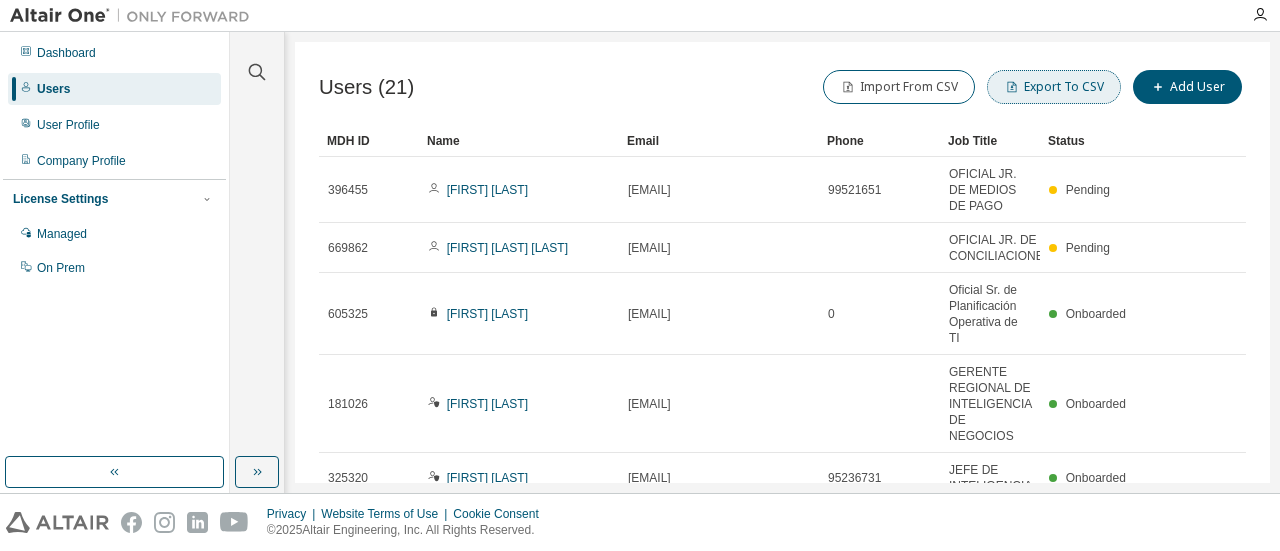click on "Export To CSV" at bounding box center (1054, 87) 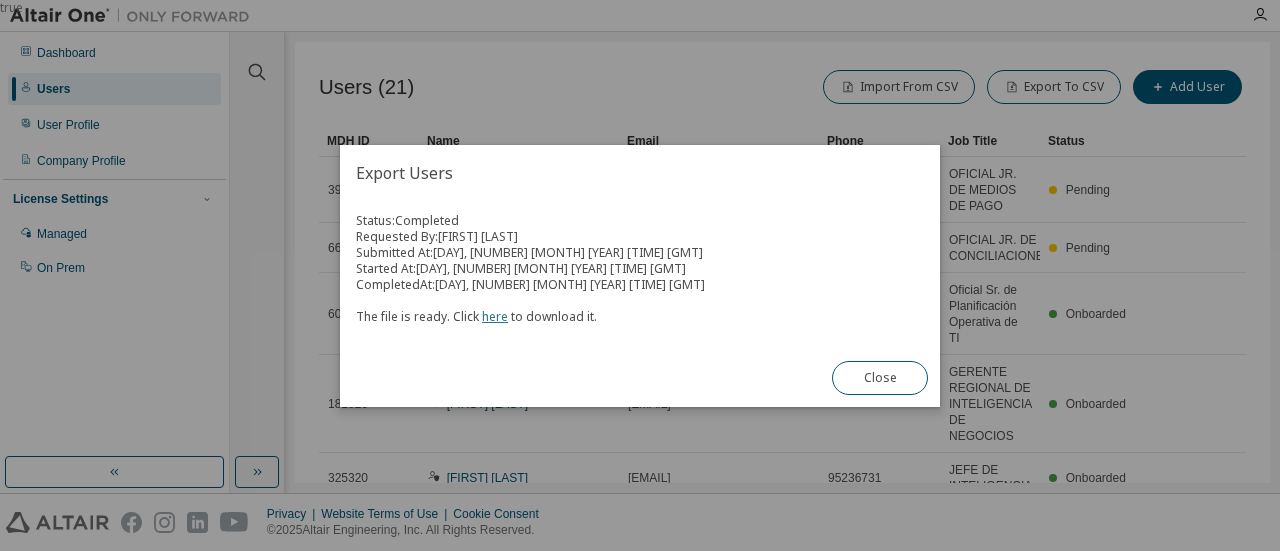 click on "here" at bounding box center (495, 316) 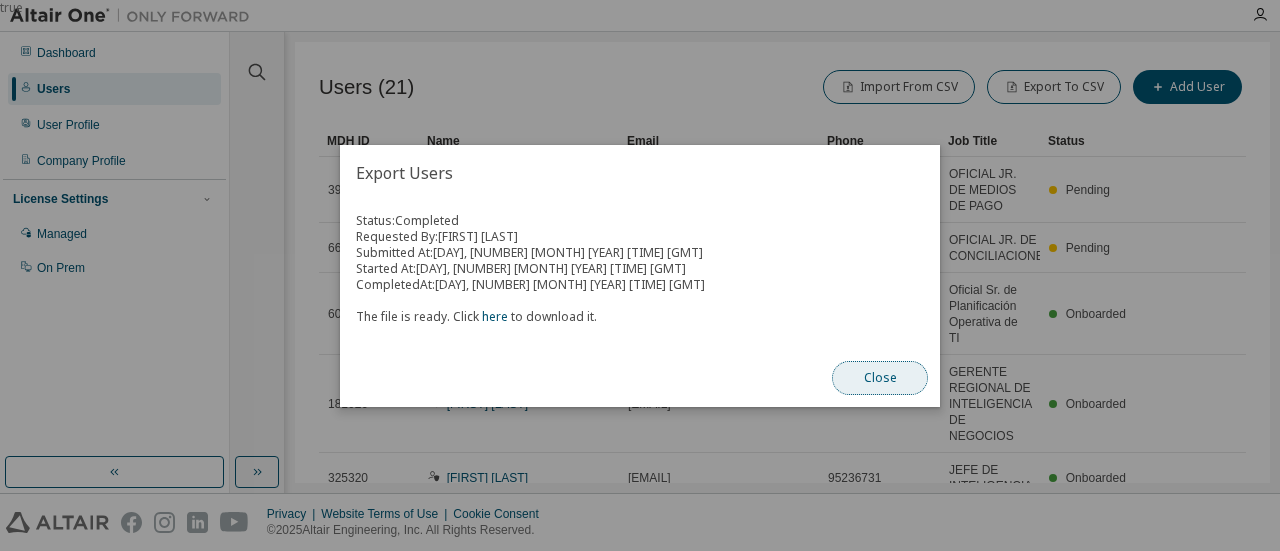 click on "Close" at bounding box center (880, 378) 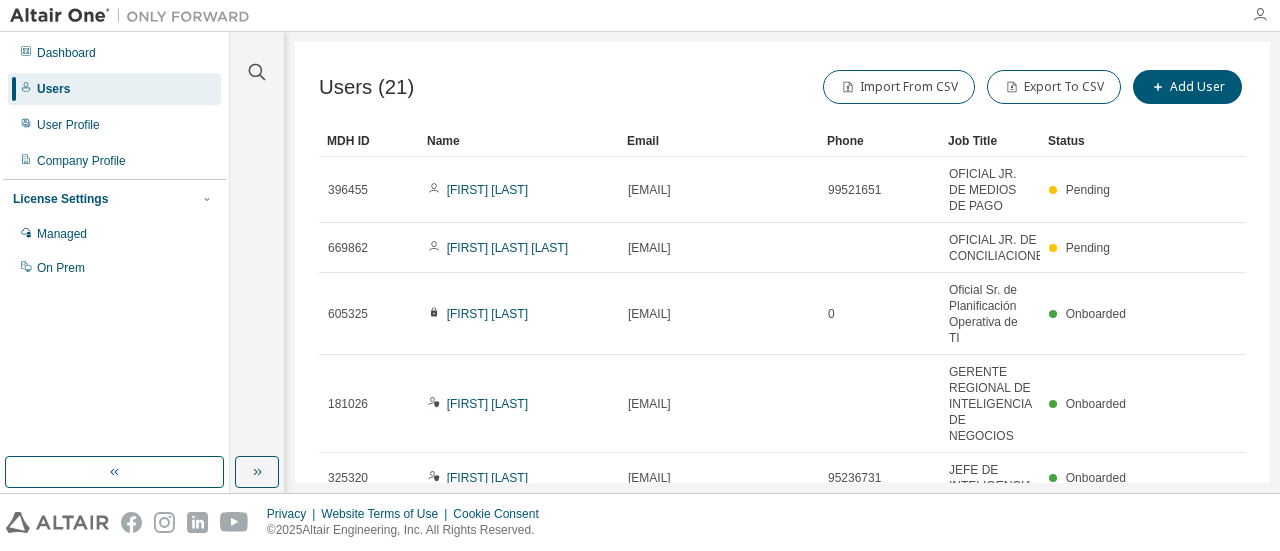 click at bounding box center (1260, 15) 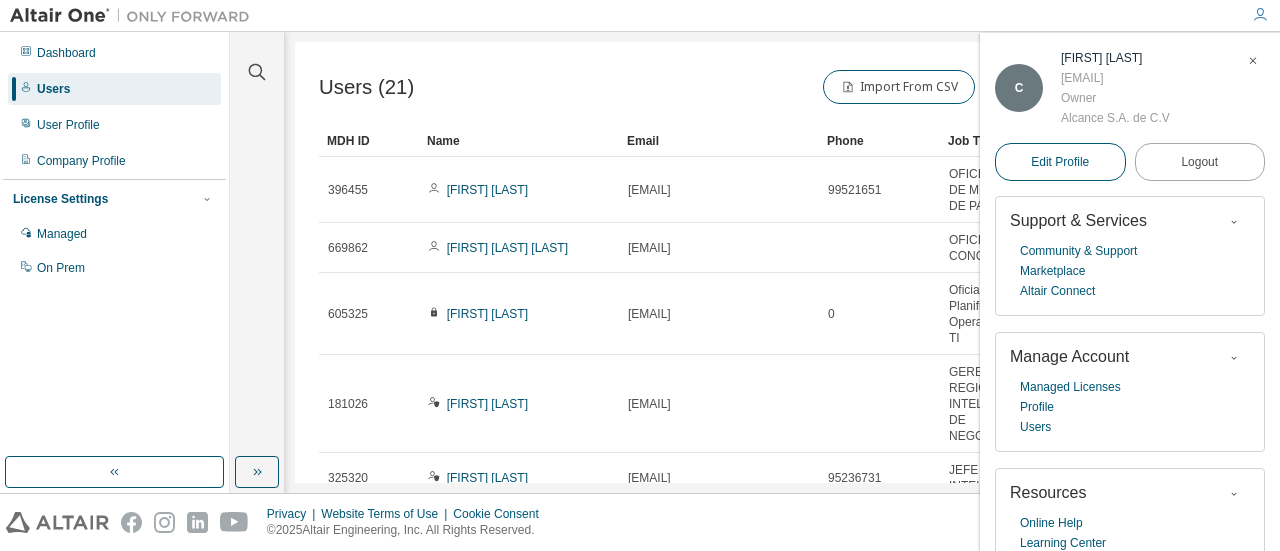 click on "Edit Profile" at bounding box center [1060, 162] 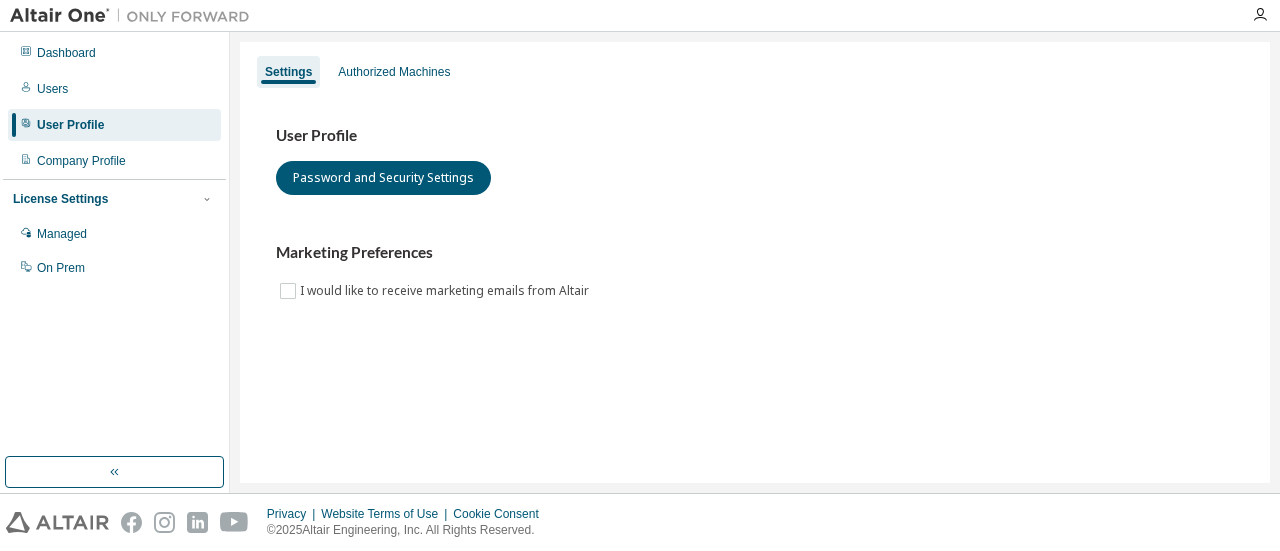 scroll, scrollTop: 0, scrollLeft: 0, axis: both 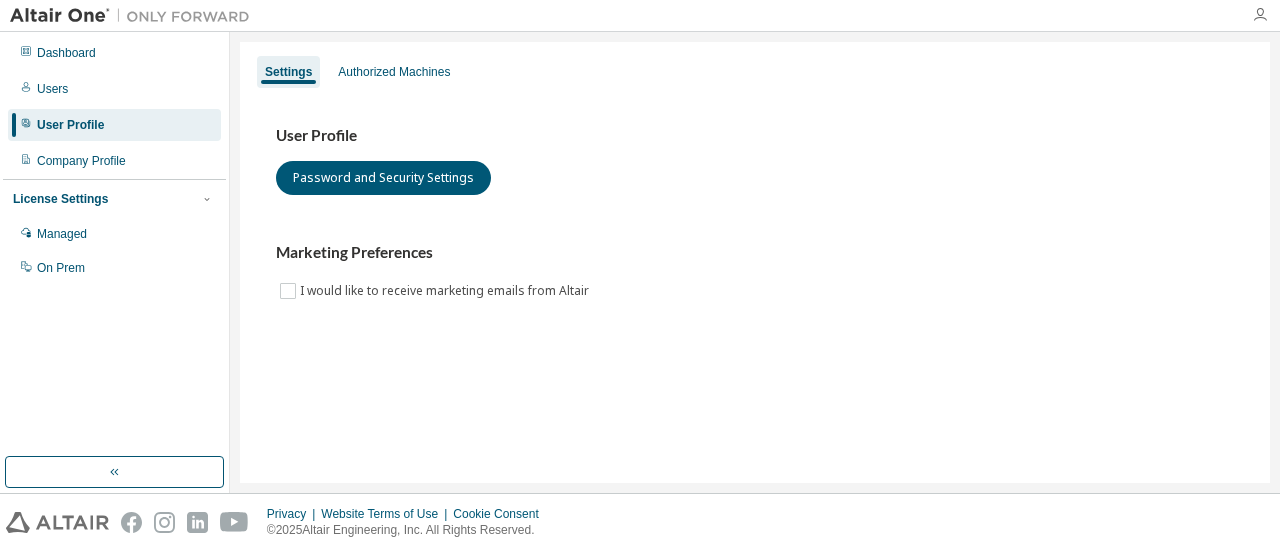 click at bounding box center (1260, 15) 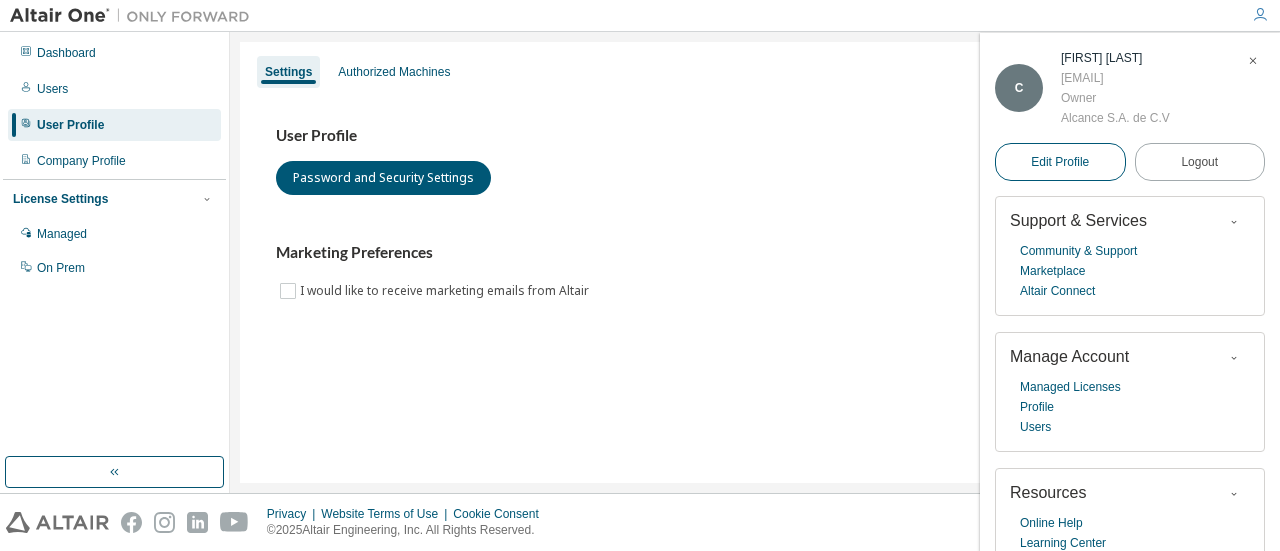 click on "Edit Profile" at bounding box center (1060, 162) 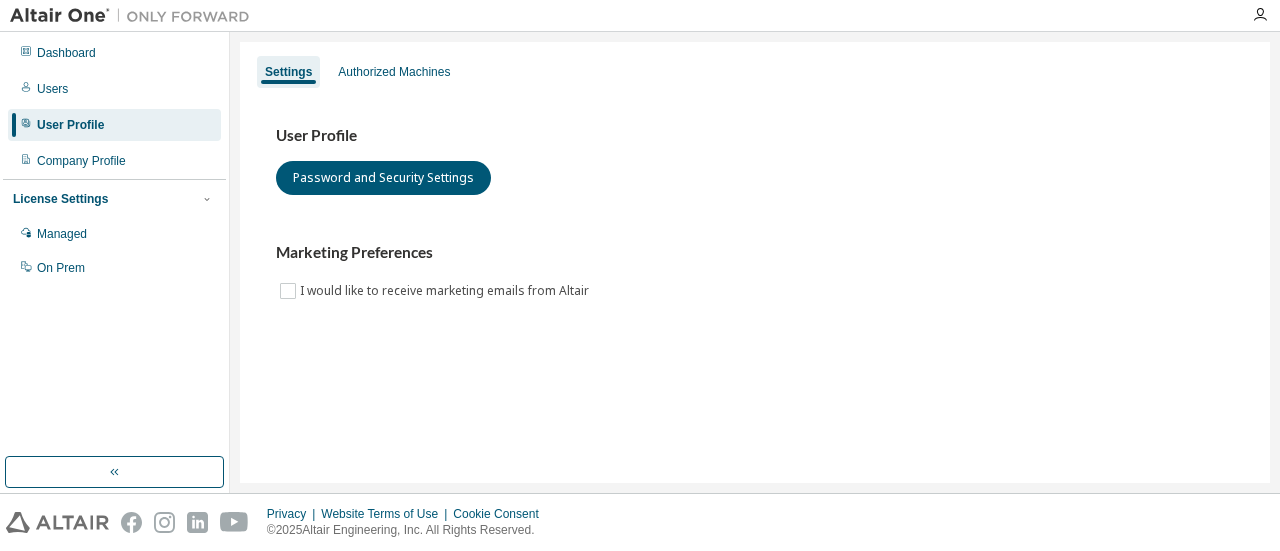 scroll, scrollTop: 0, scrollLeft: 0, axis: both 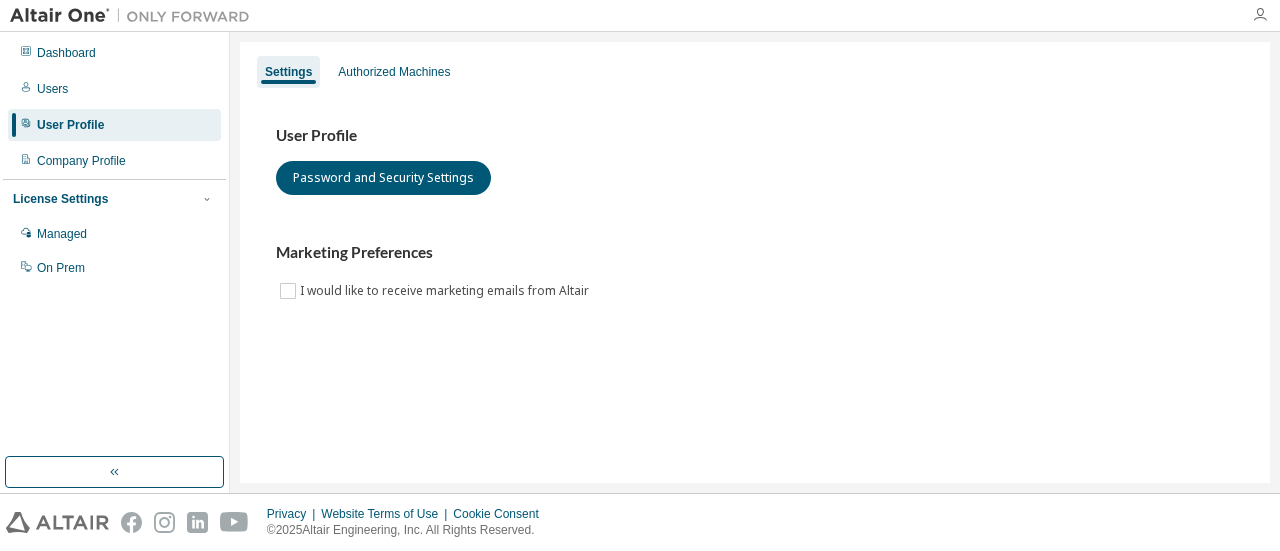 click at bounding box center (1260, 15) 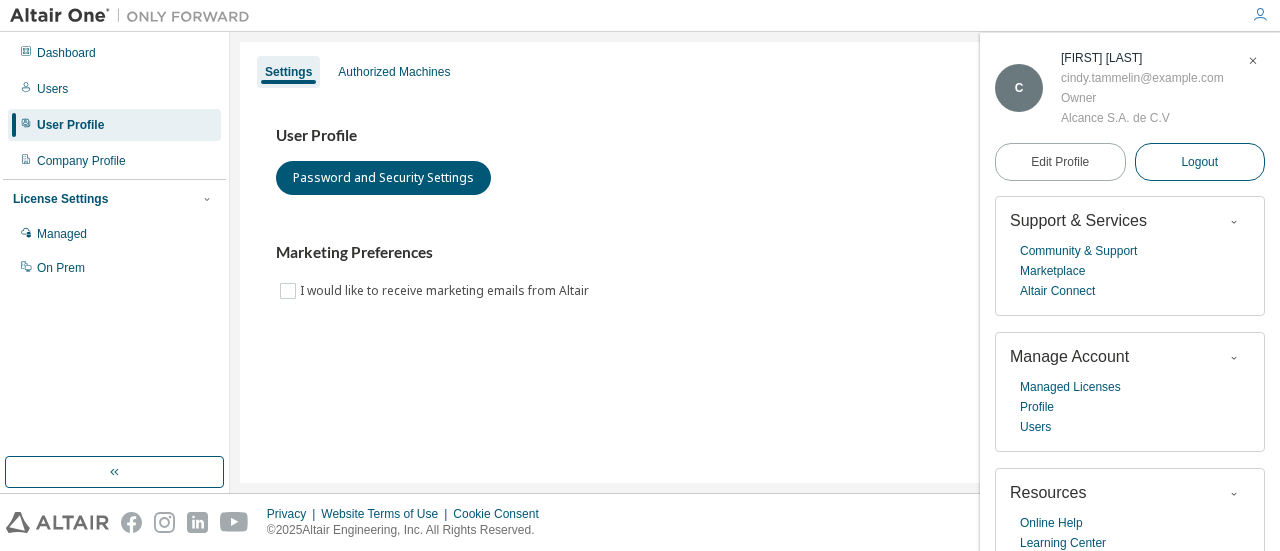 click on "Logout" at bounding box center [1199, 162] 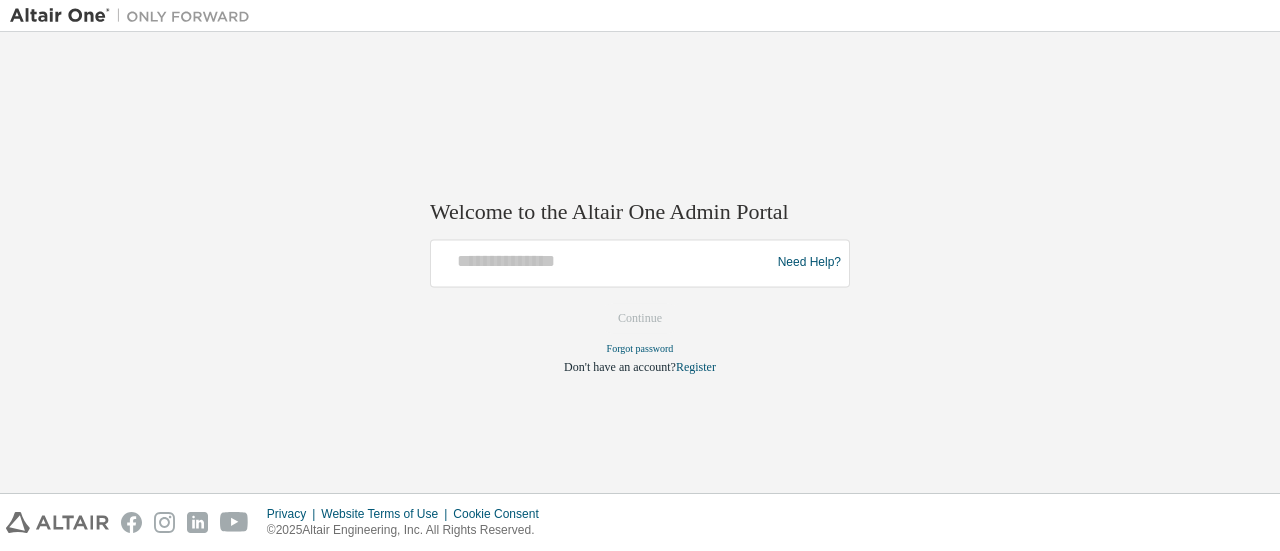 scroll, scrollTop: 0, scrollLeft: 0, axis: both 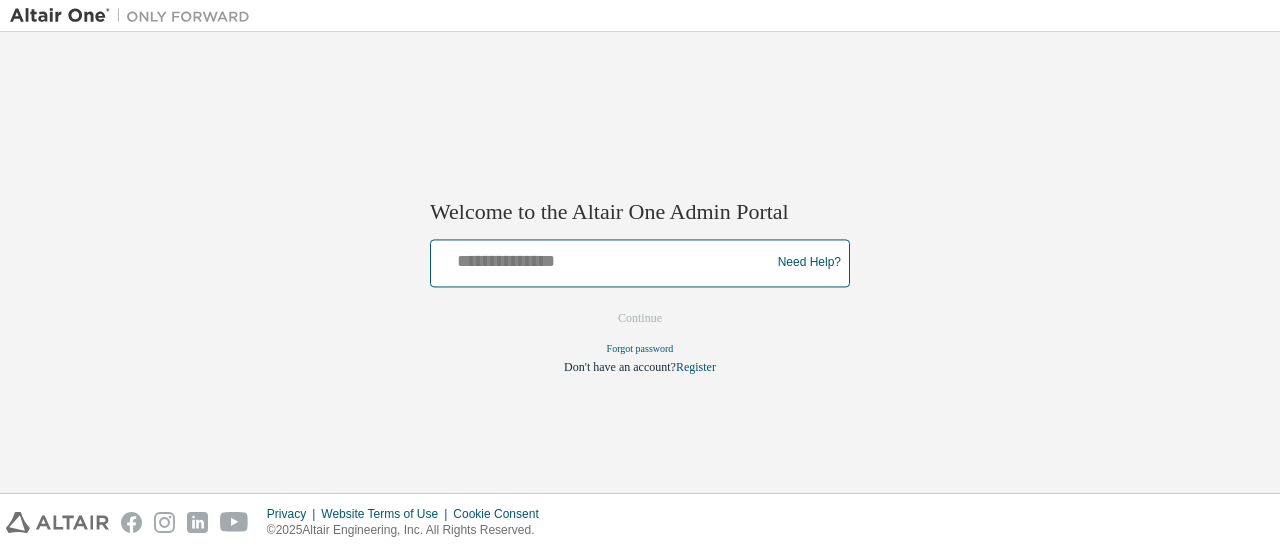 click at bounding box center [603, 258] 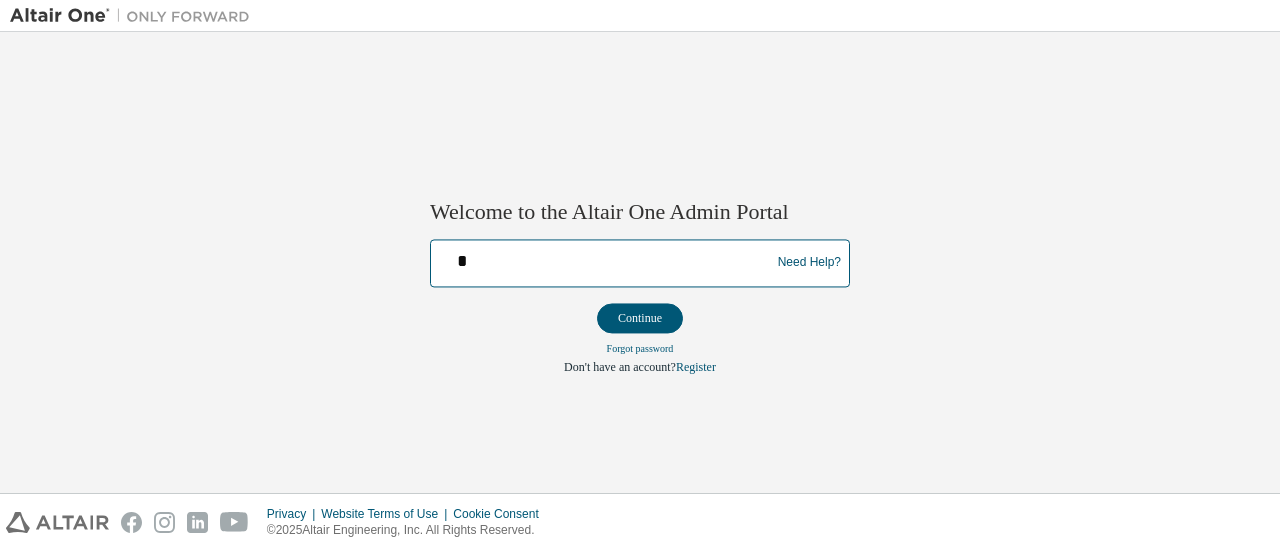 type on "**********" 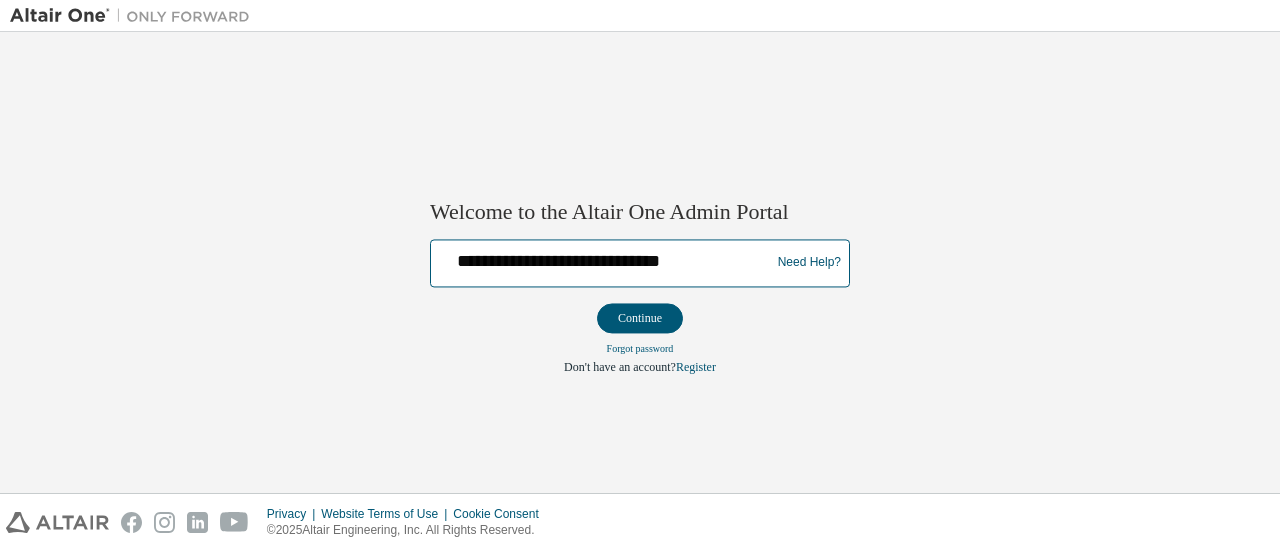 click on "Continue" at bounding box center (640, 318) 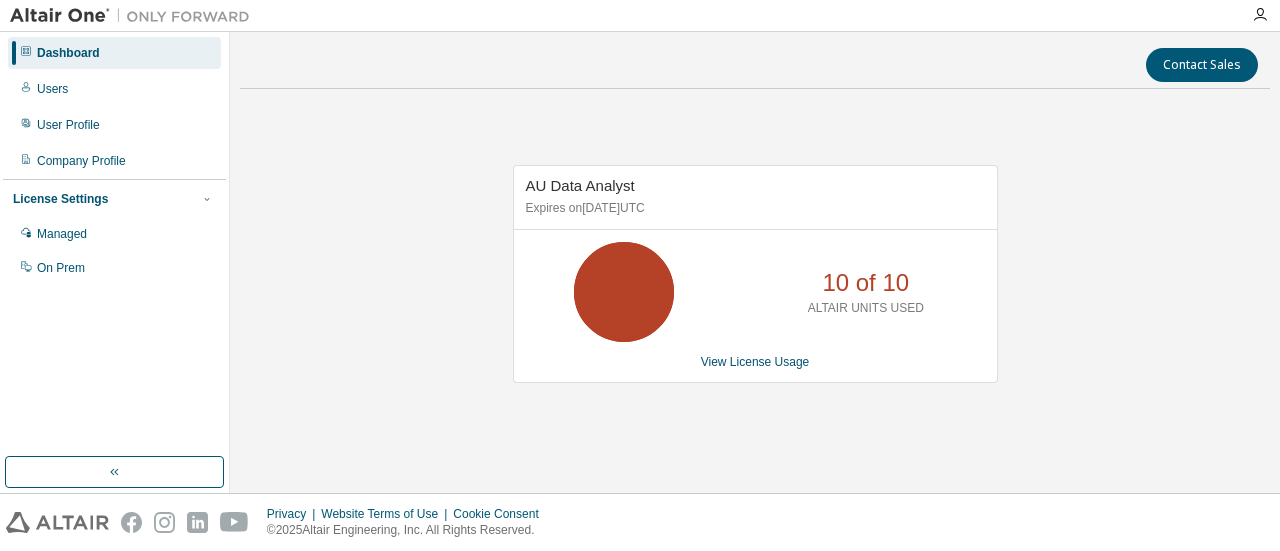 scroll, scrollTop: 0, scrollLeft: 0, axis: both 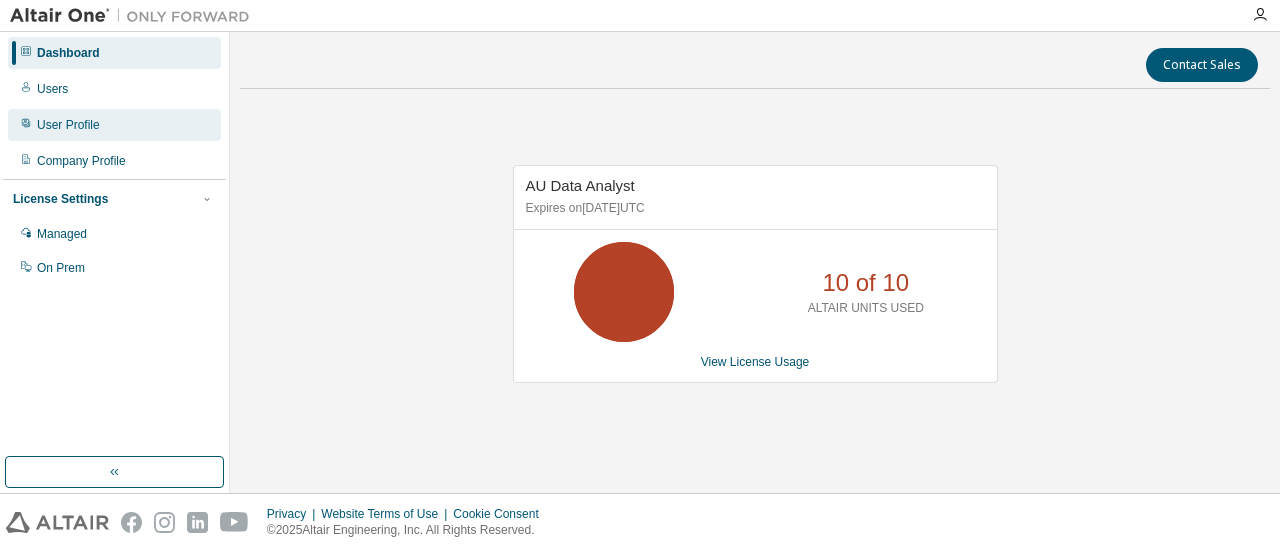 click on "User Profile" at bounding box center (68, 125) 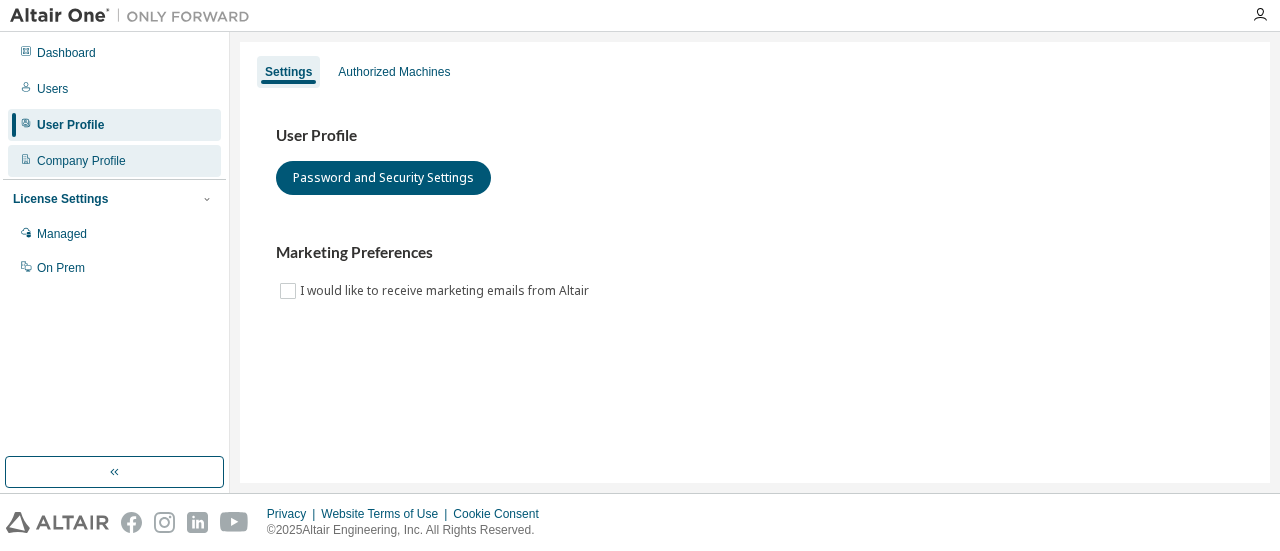 click on "Company Profile" at bounding box center [81, 161] 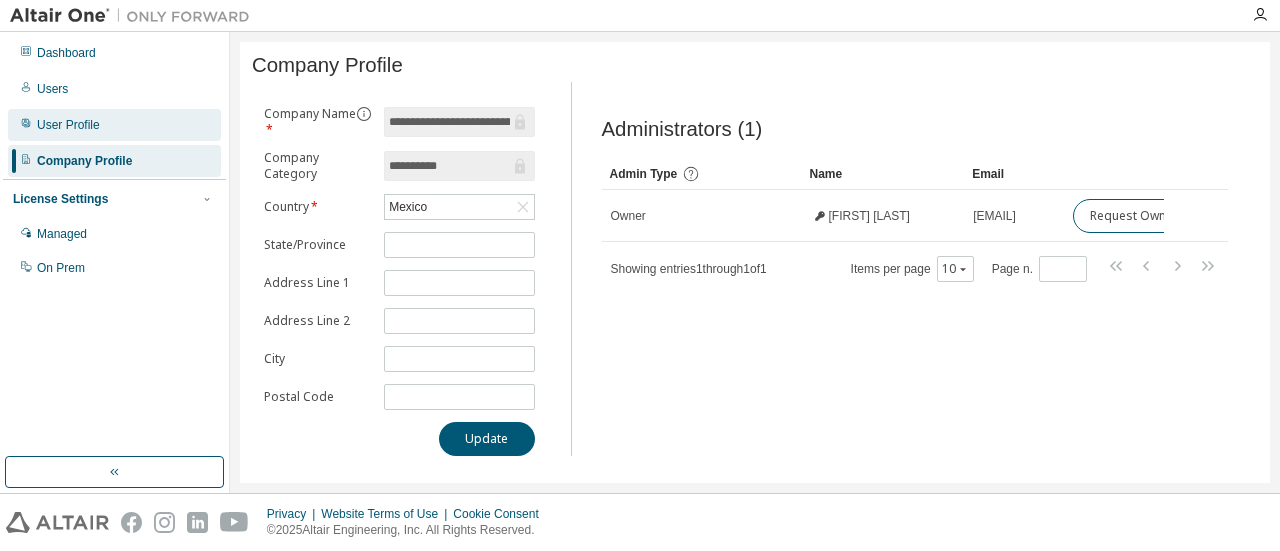 click on "User Profile" at bounding box center (114, 125) 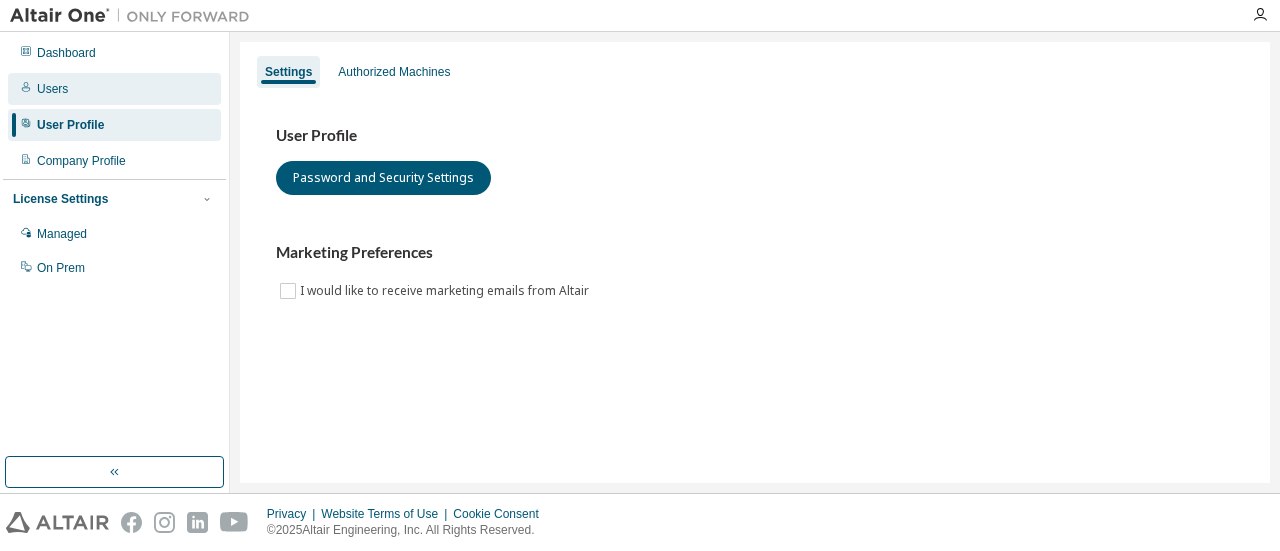 click on "Users" at bounding box center (114, 89) 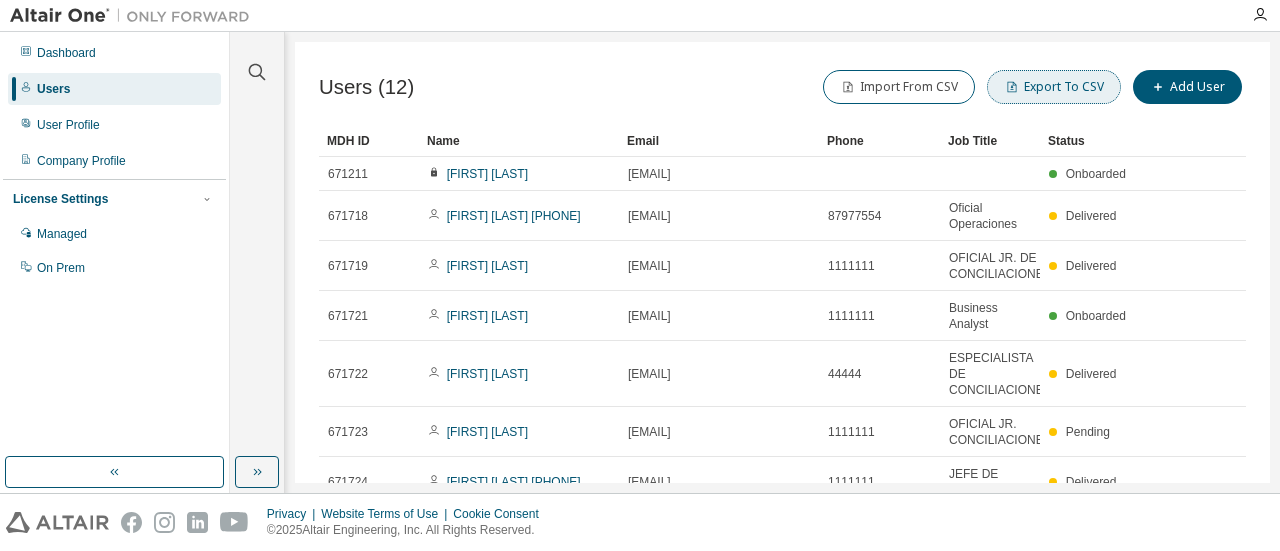 click on "Export To CSV" at bounding box center (1054, 87) 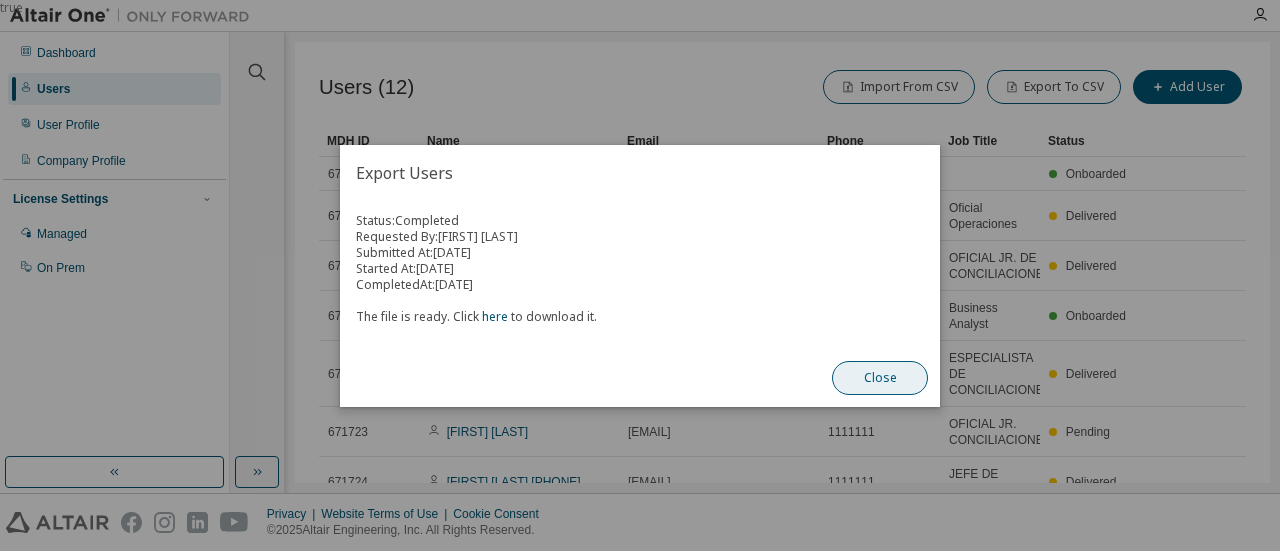 click on "Close" at bounding box center (880, 378) 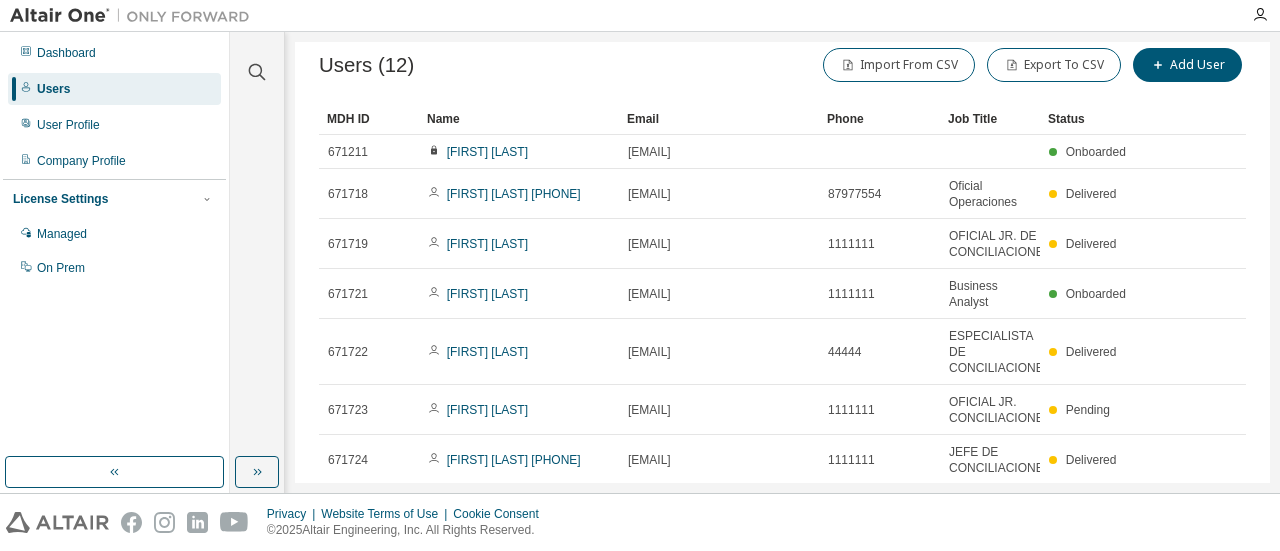 scroll, scrollTop: 20, scrollLeft: 0, axis: vertical 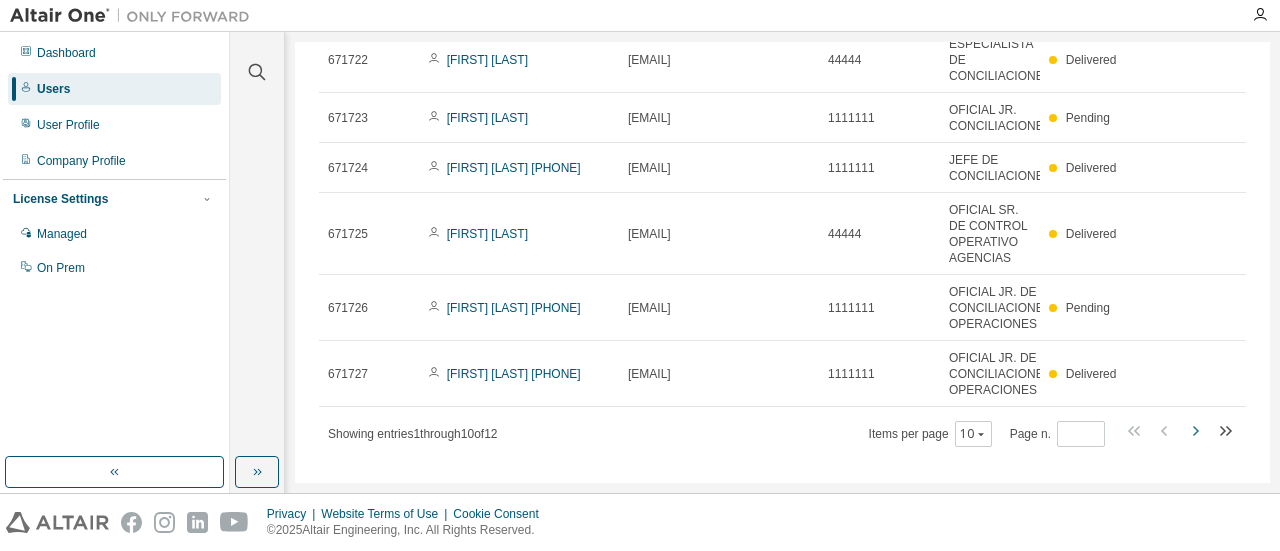 click 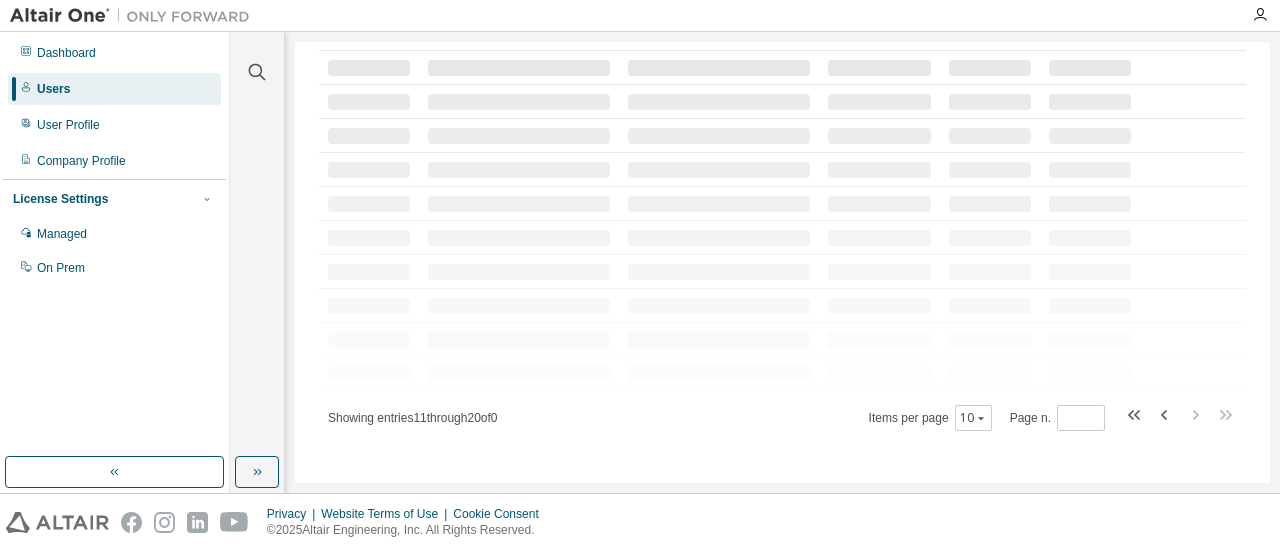 scroll, scrollTop: 0, scrollLeft: 0, axis: both 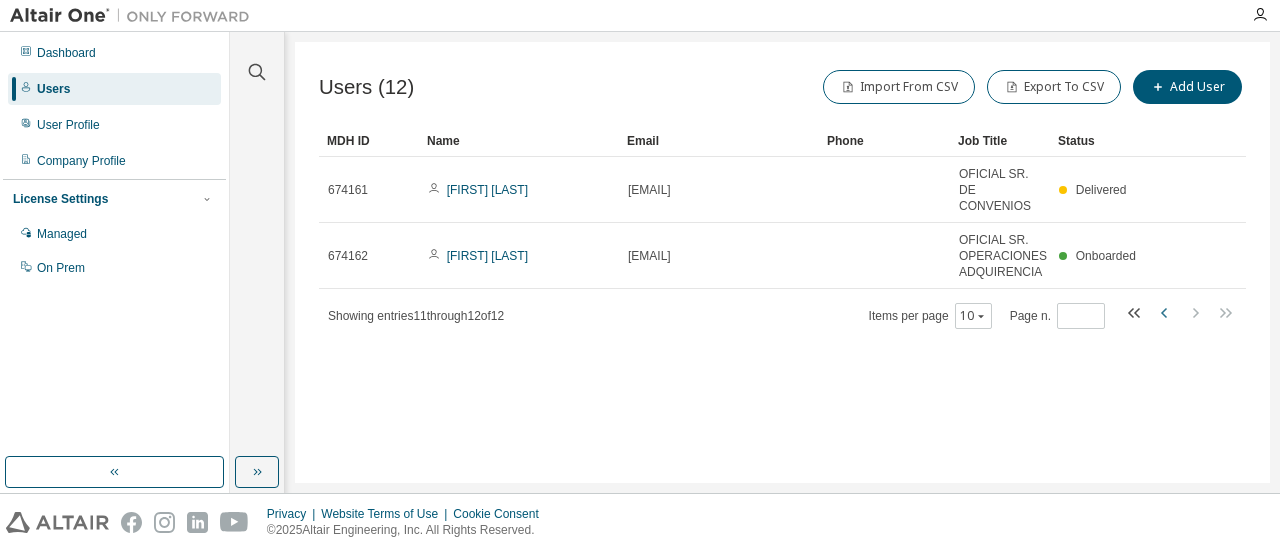 click 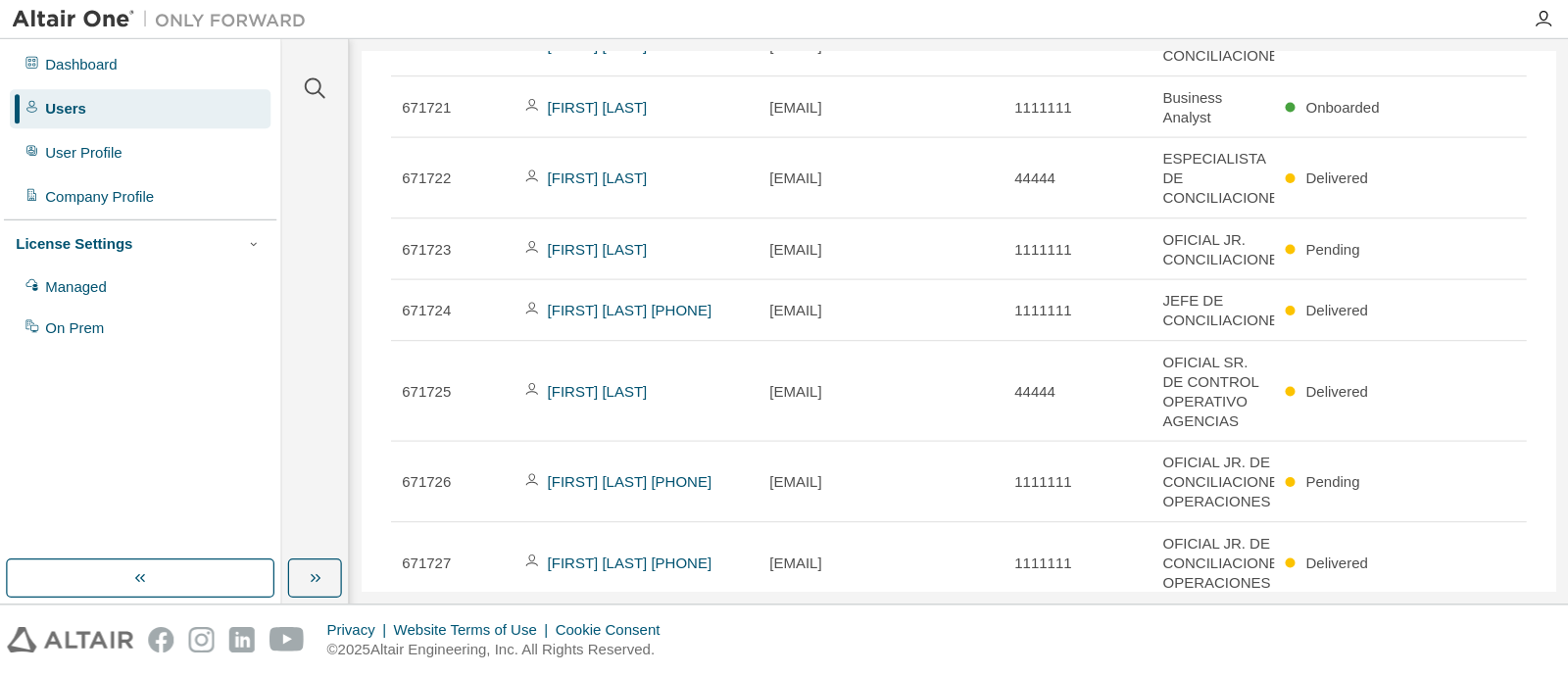 scroll, scrollTop: 217, scrollLeft: 0, axis: vertical 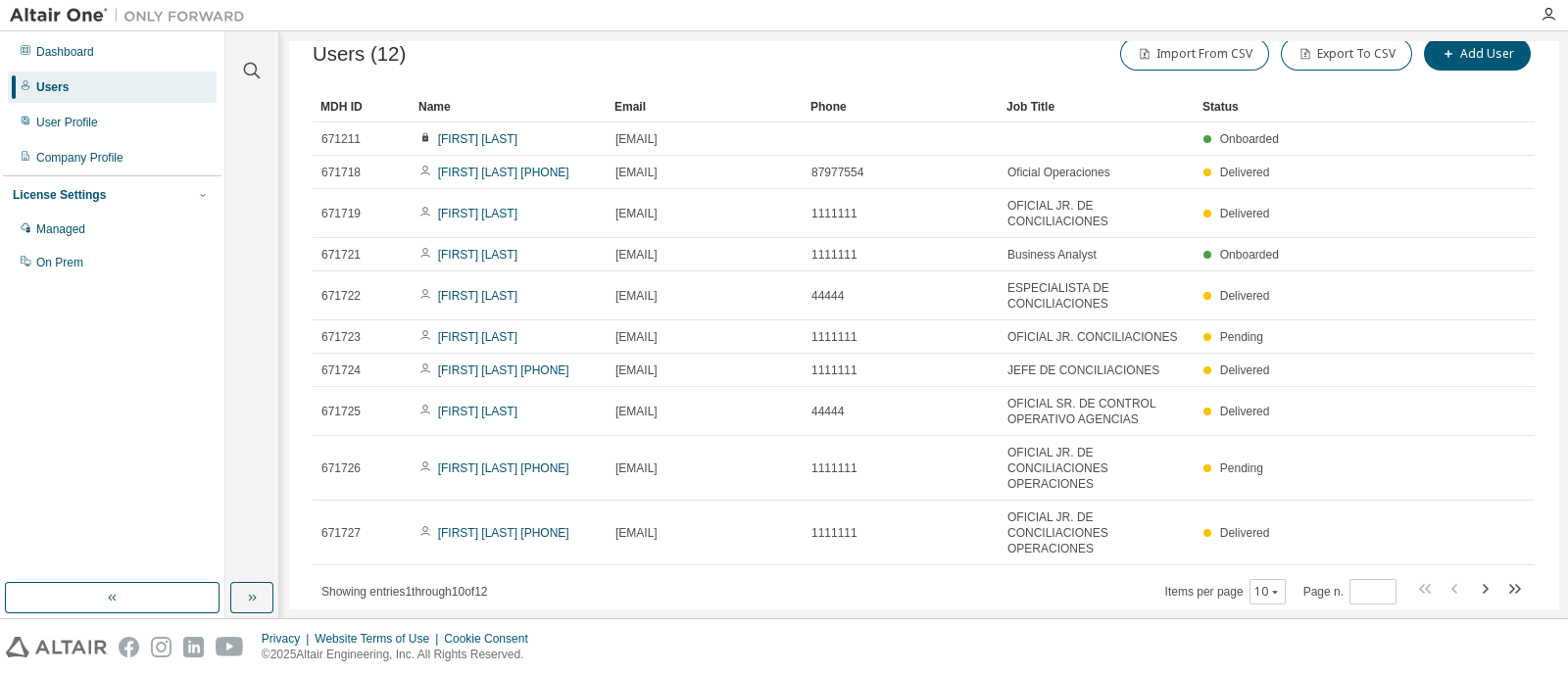 drag, startPoint x: 1215, startPoint y: 0, endPoint x: 893, endPoint y: 575, distance: 659.02124 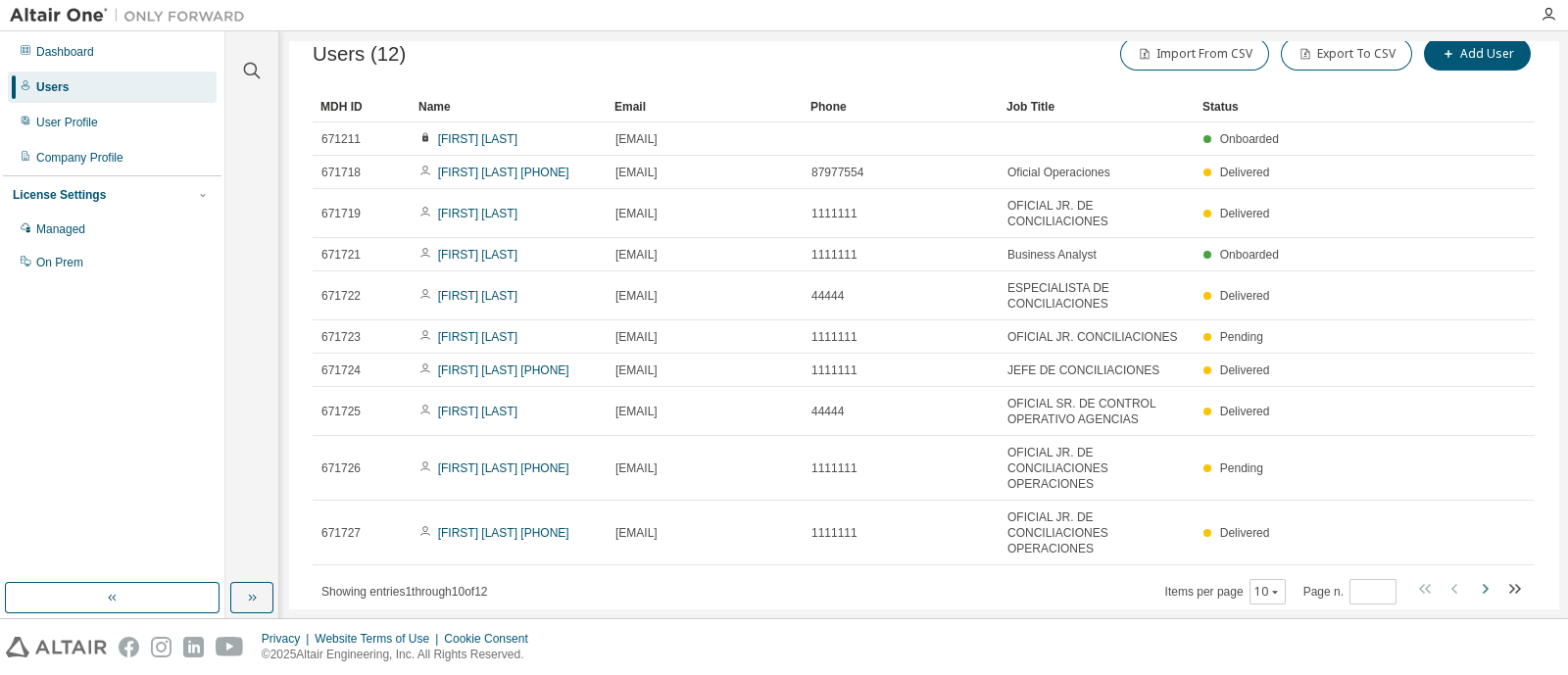click 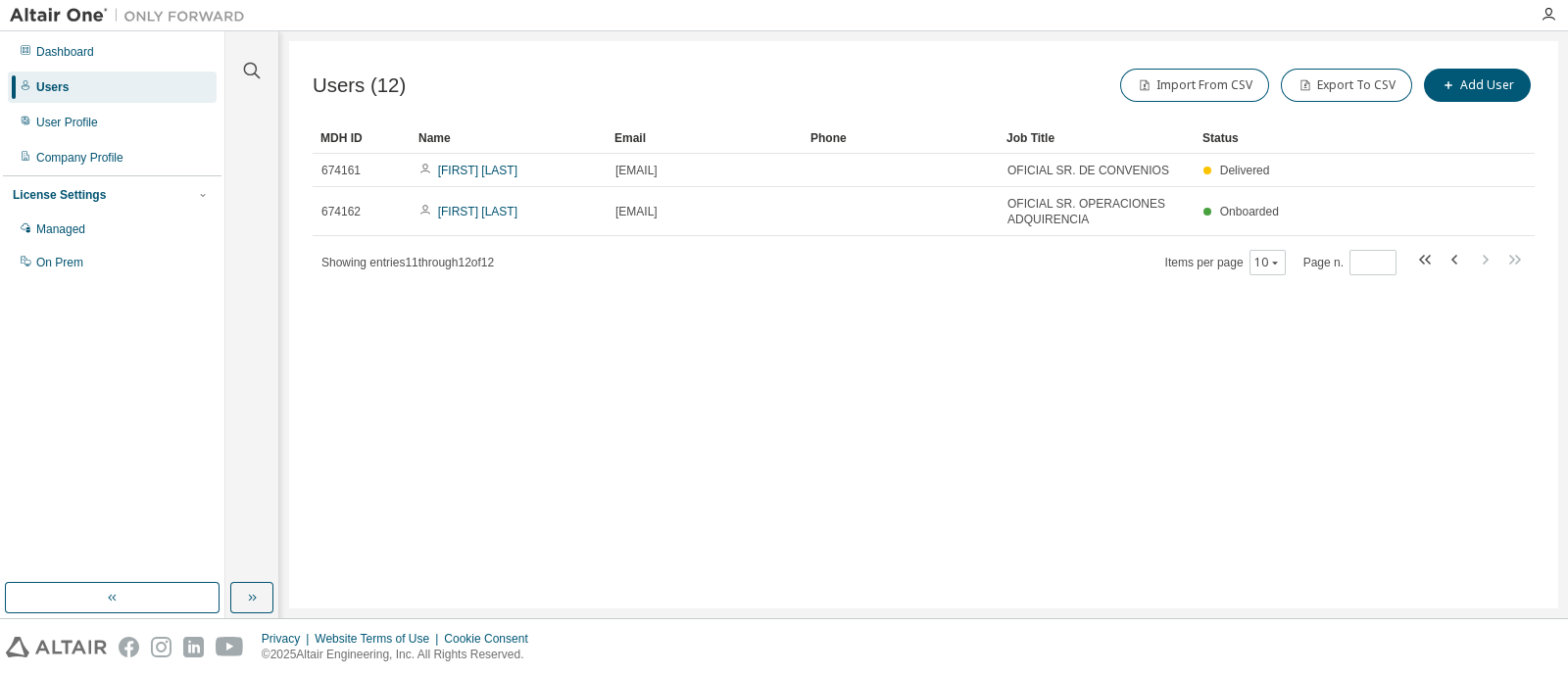 scroll, scrollTop: 0, scrollLeft: 0, axis: both 